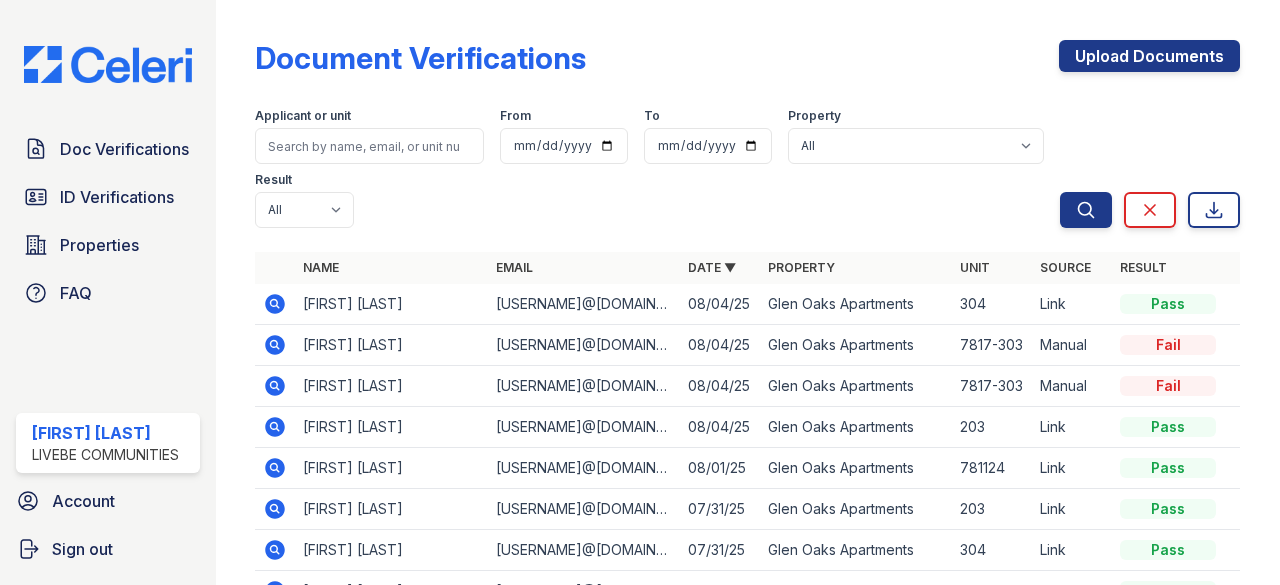 scroll, scrollTop: 0, scrollLeft: 0, axis: both 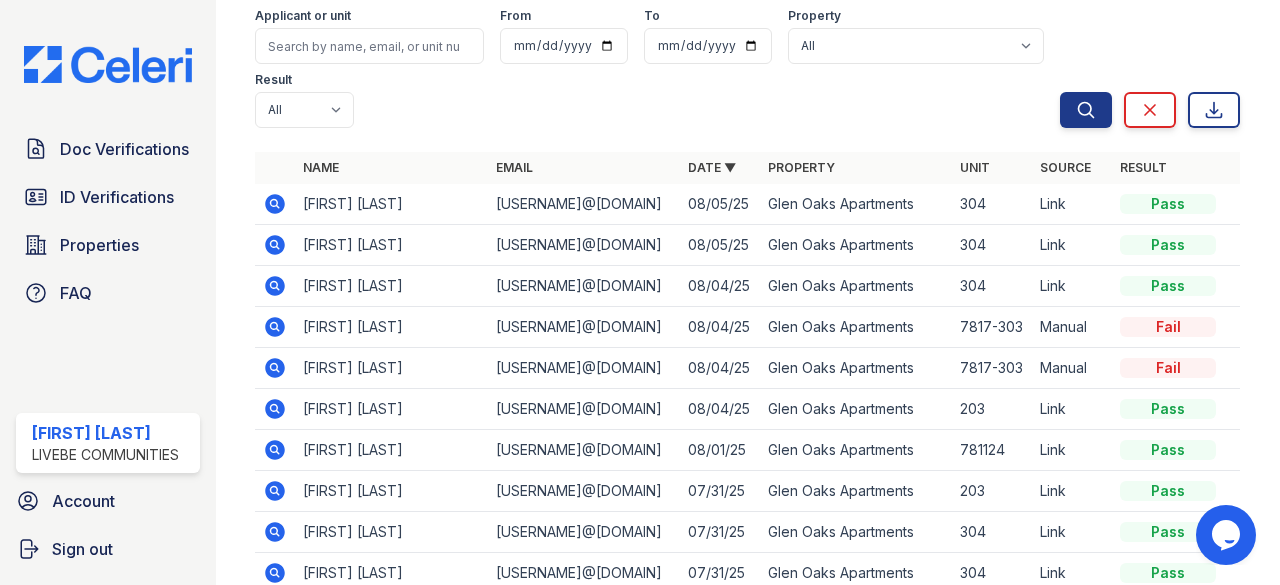 click 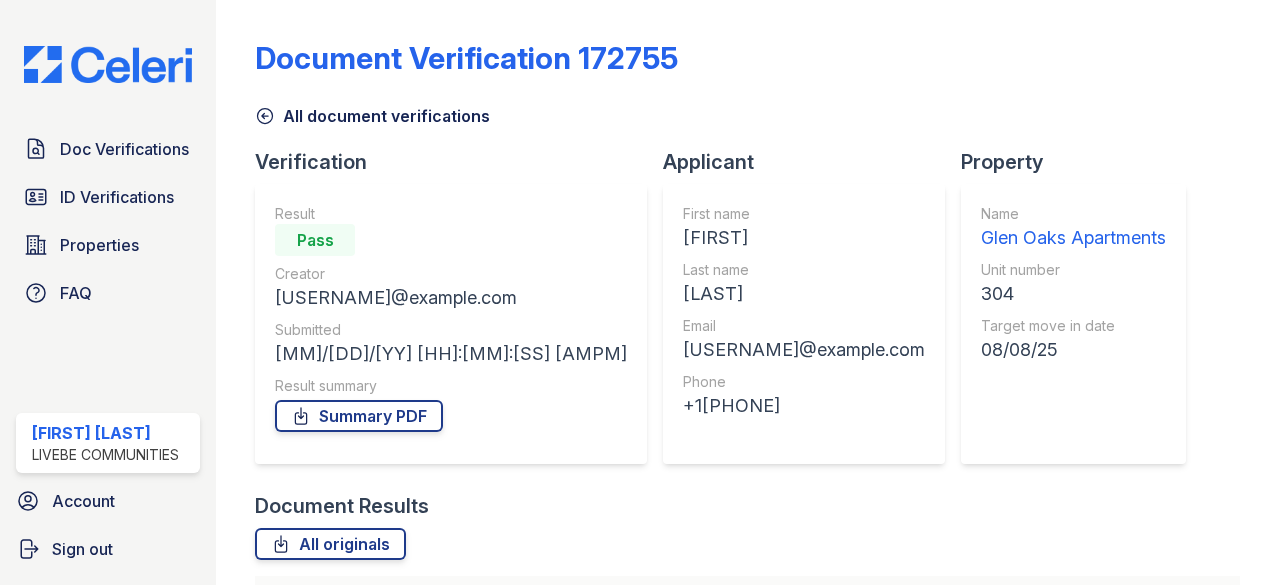 scroll, scrollTop: 0, scrollLeft: 0, axis: both 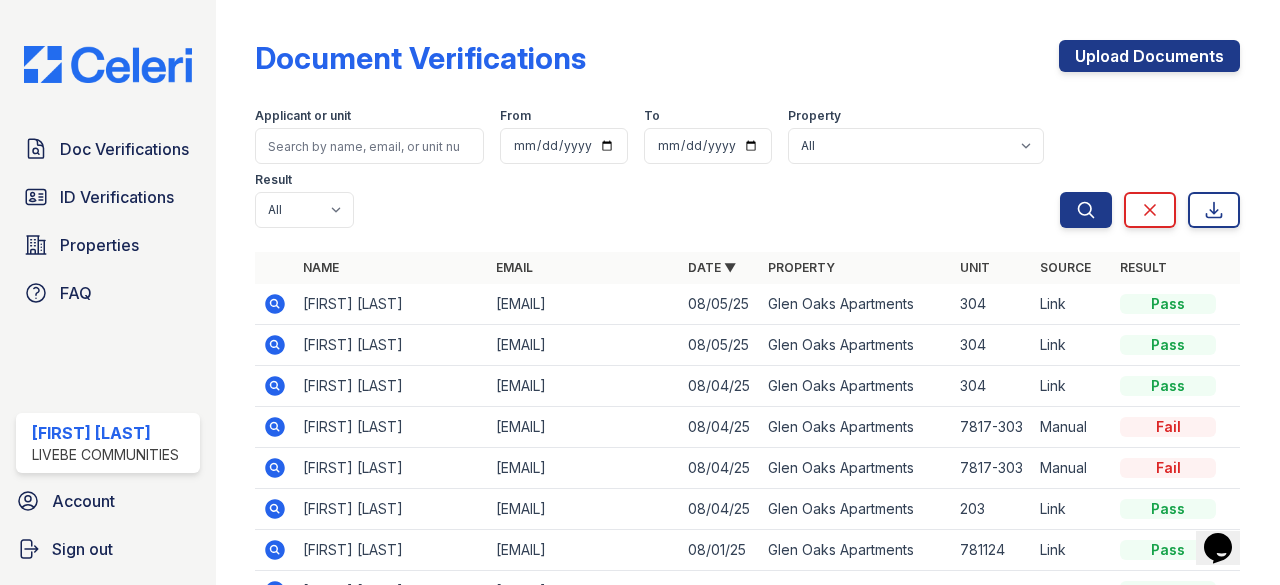 click 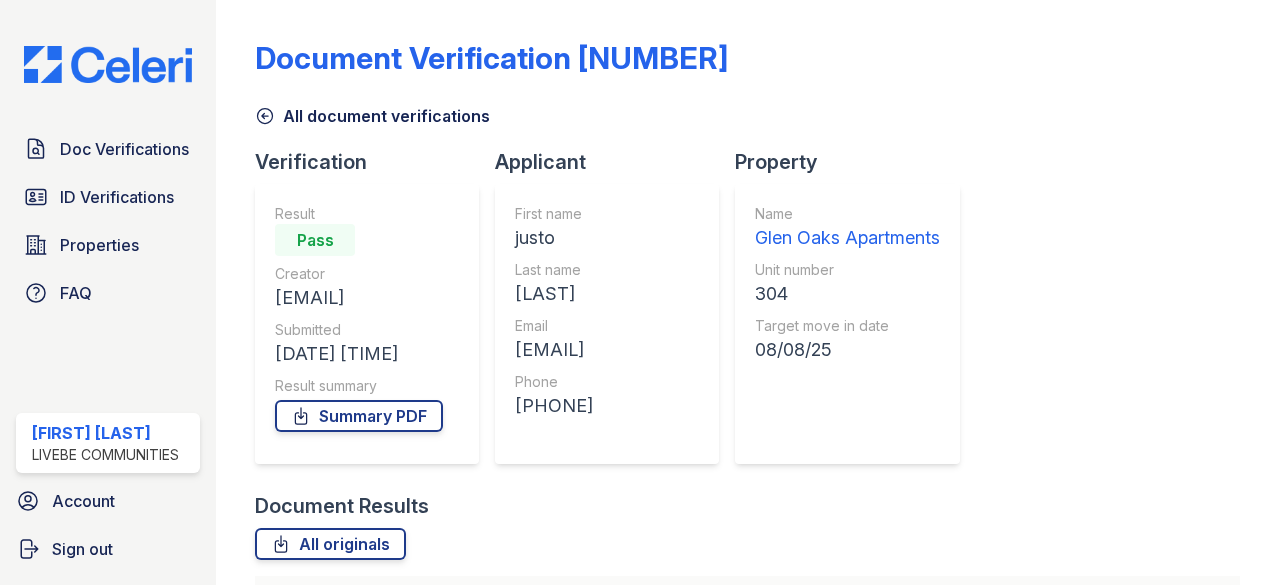 scroll, scrollTop: 0, scrollLeft: 0, axis: both 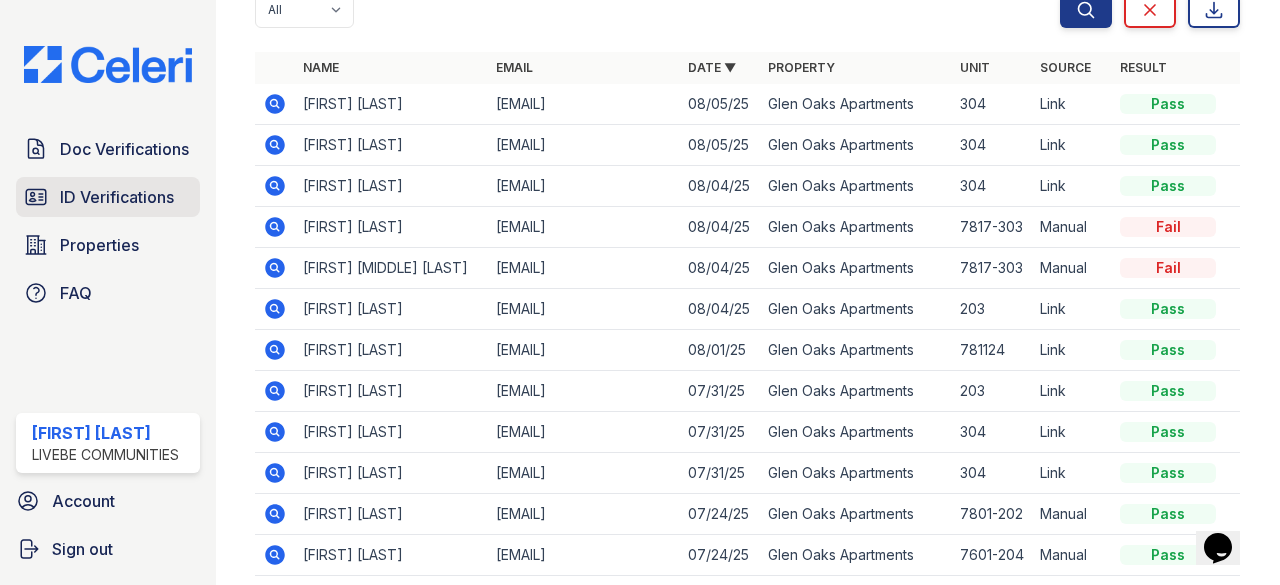 click on "ID Verifications" at bounding box center (117, 197) 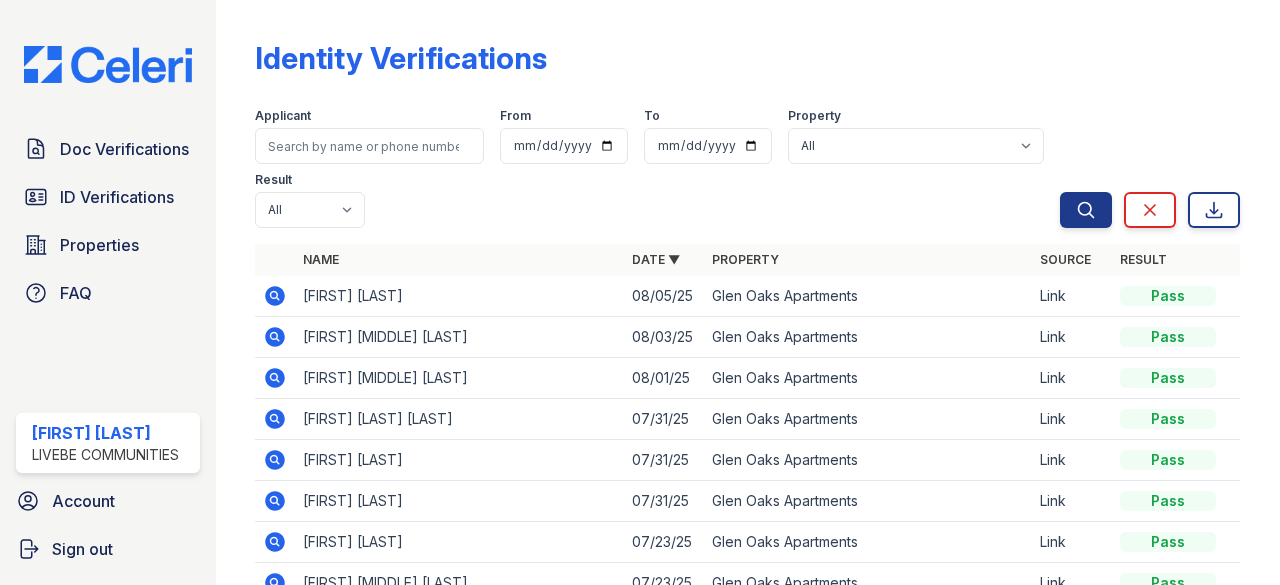 scroll, scrollTop: 100, scrollLeft: 0, axis: vertical 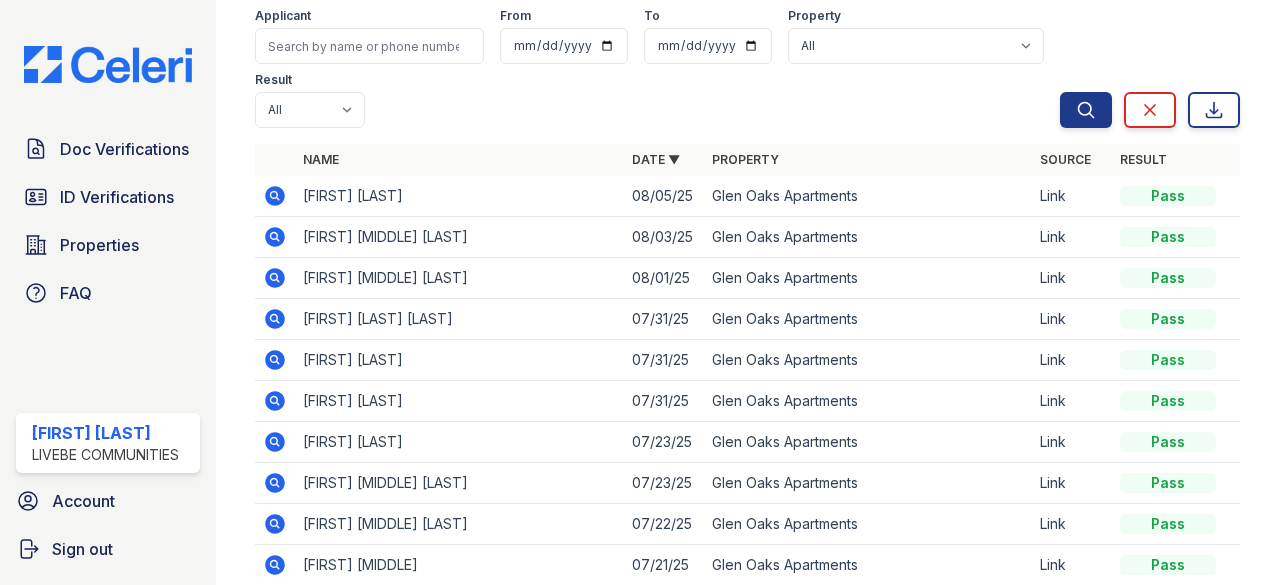 click 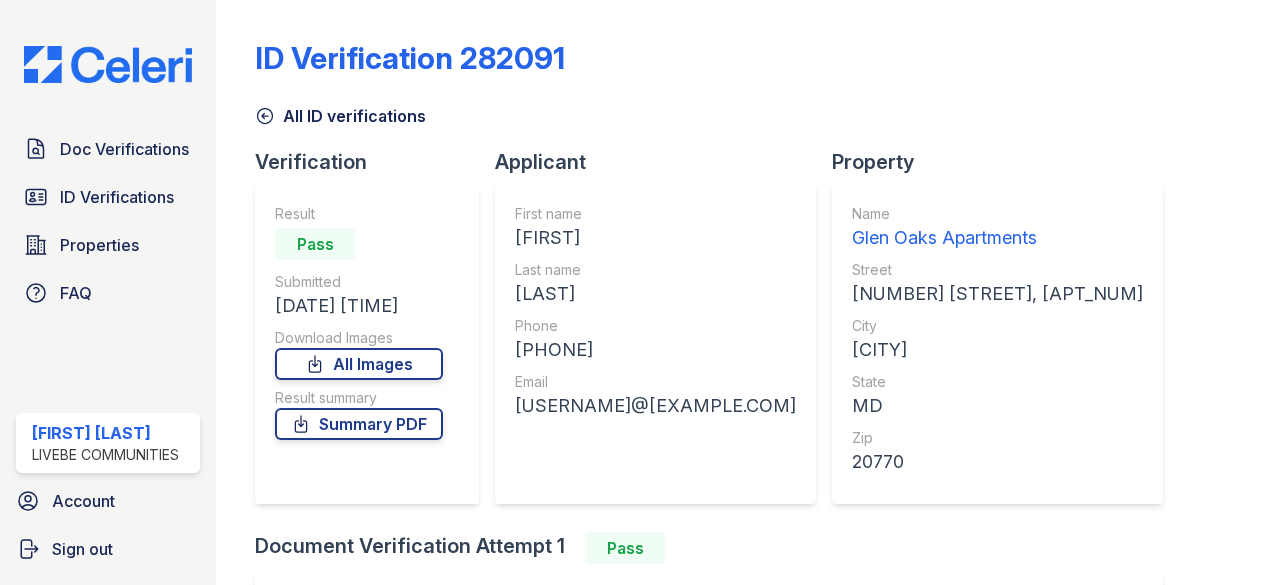 scroll, scrollTop: 0, scrollLeft: 0, axis: both 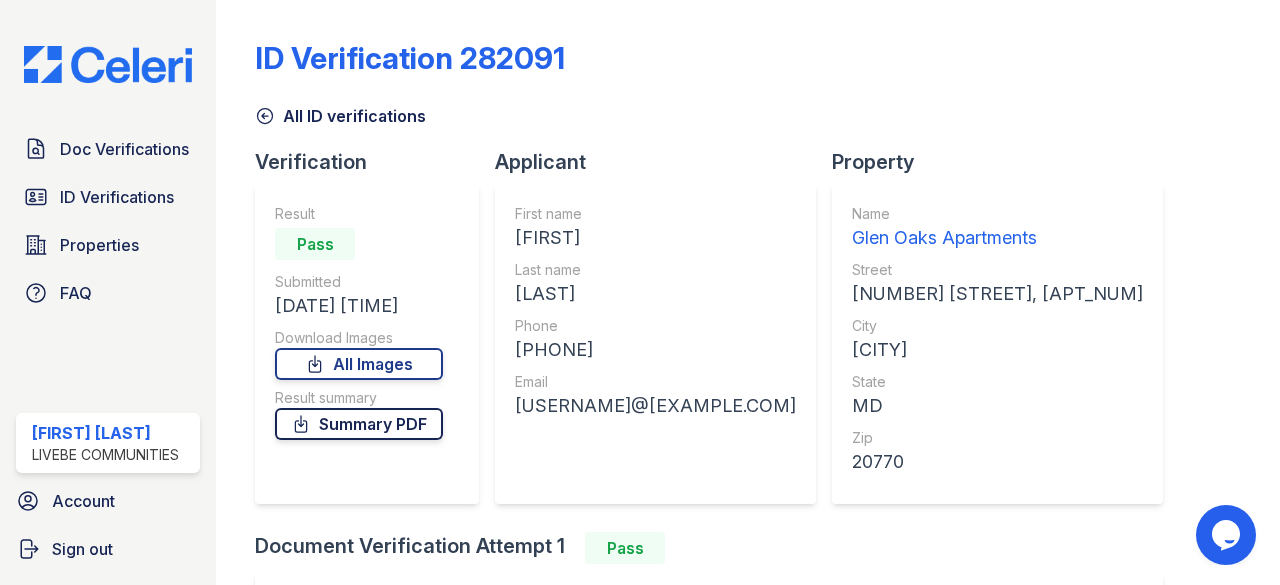 click on "Summary PDF" at bounding box center [359, 424] 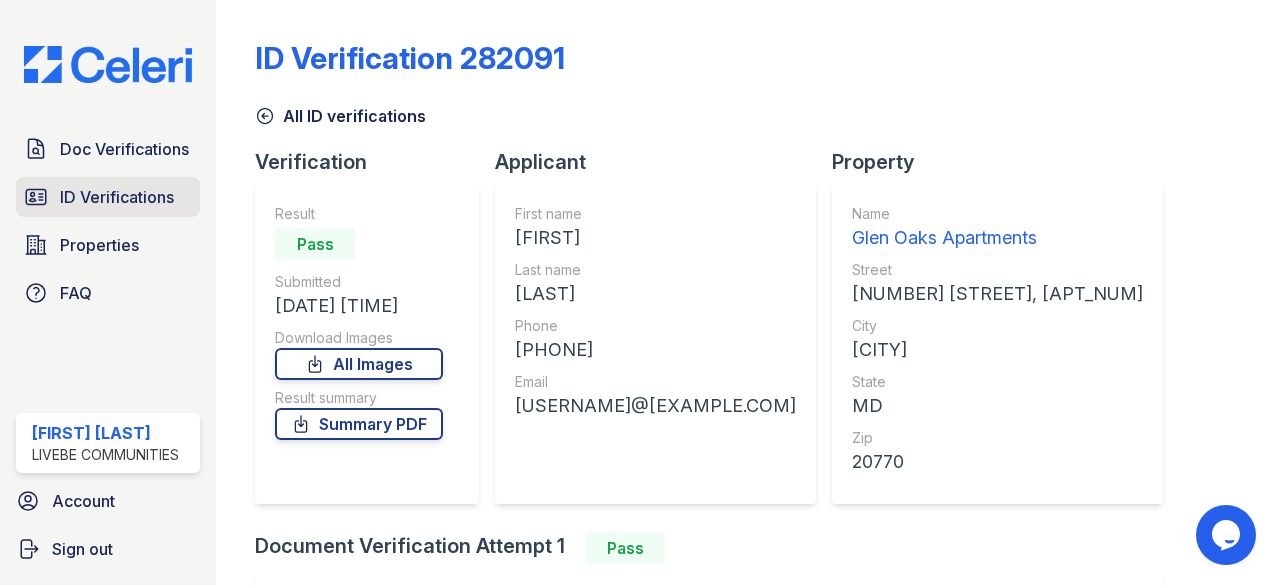 click on "ID Verifications" at bounding box center (117, 197) 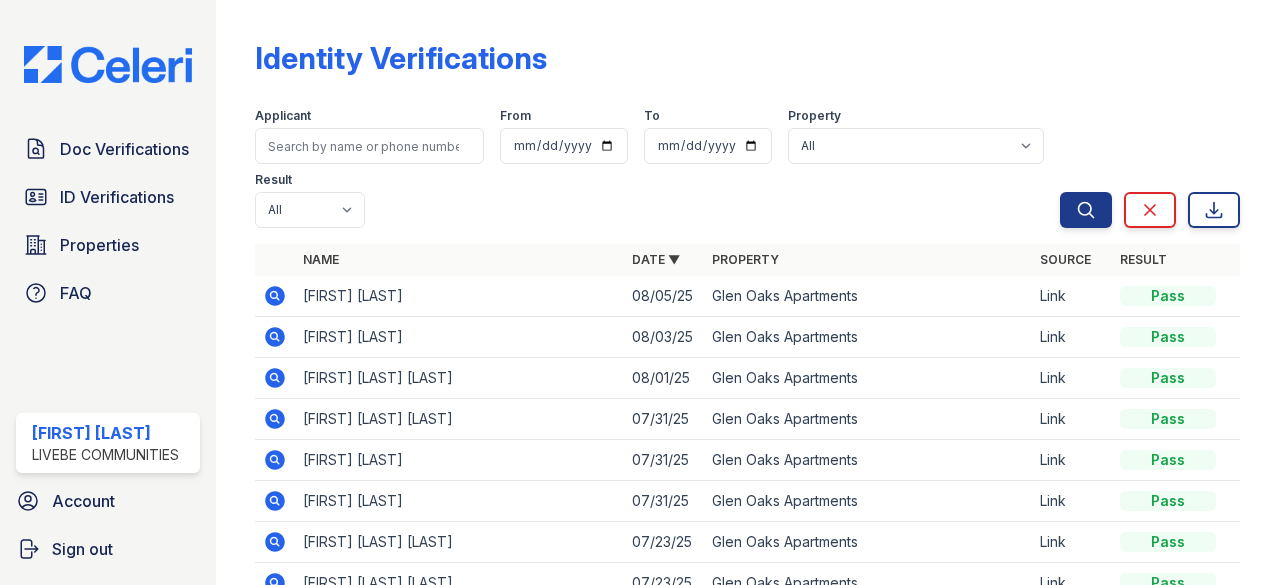 scroll, scrollTop: 100, scrollLeft: 0, axis: vertical 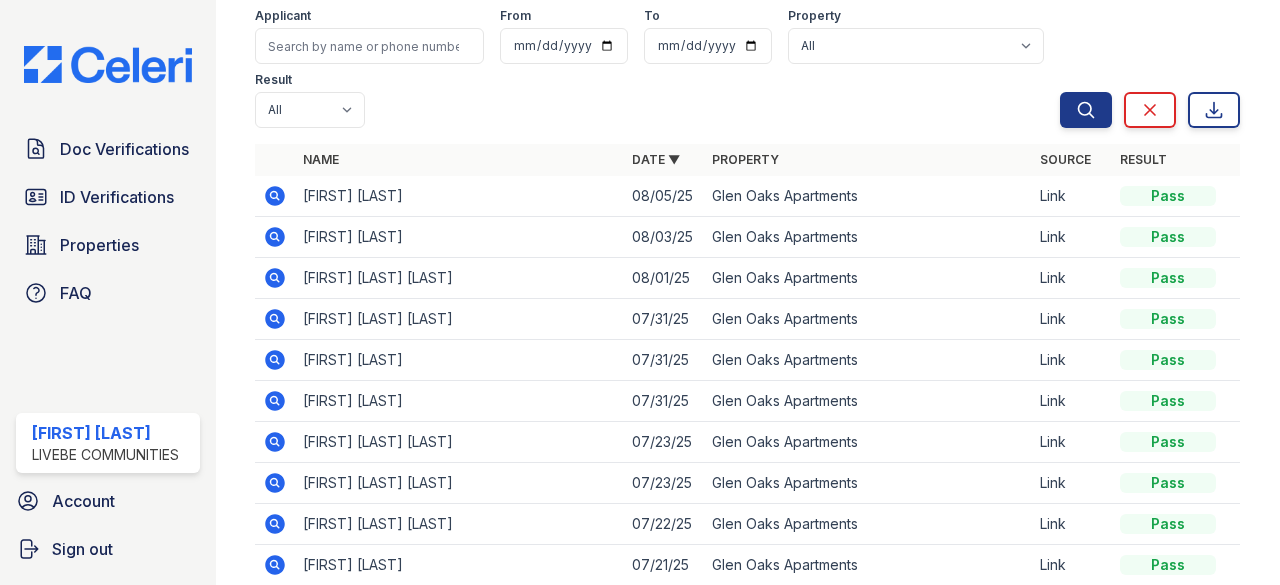 click 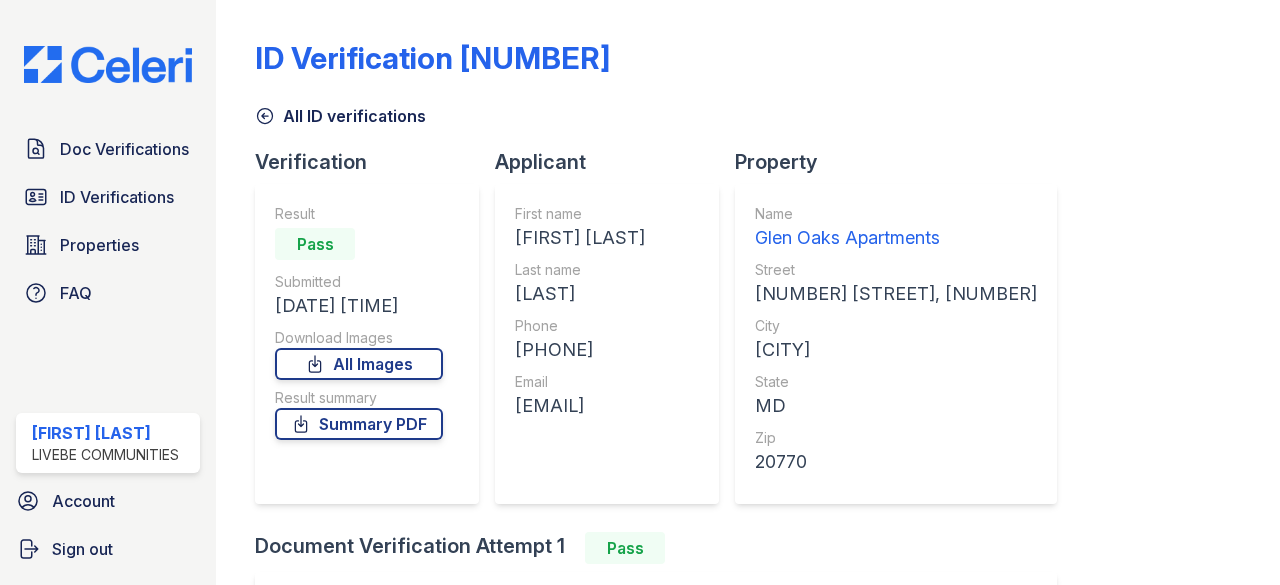 scroll, scrollTop: 0, scrollLeft: 0, axis: both 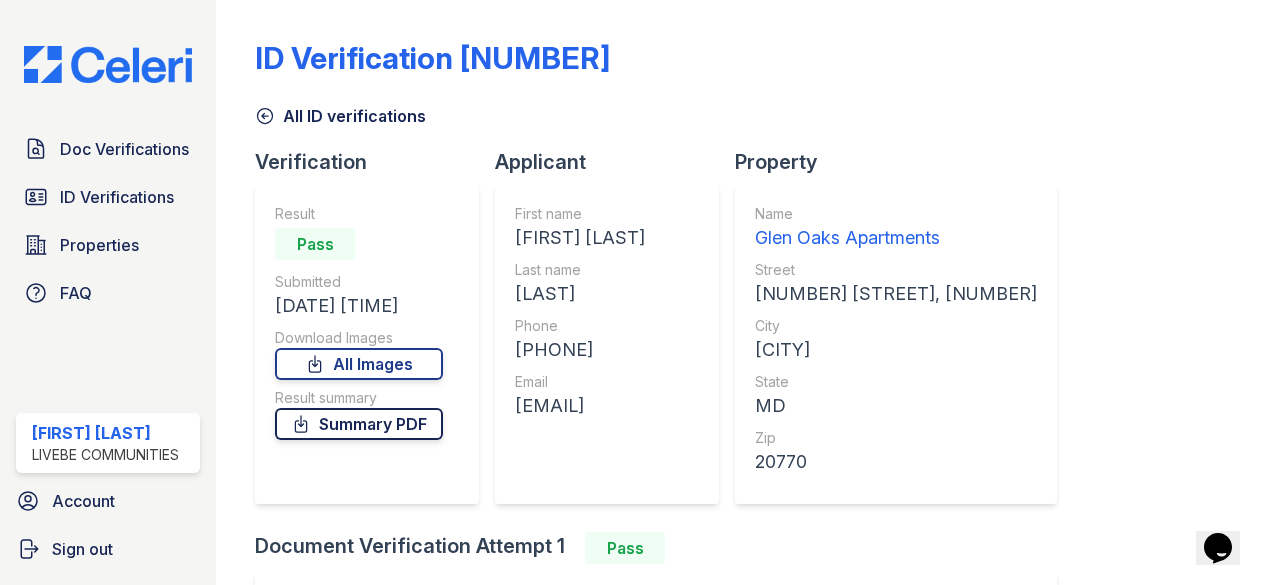 click on "Summary PDF" at bounding box center (359, 424) 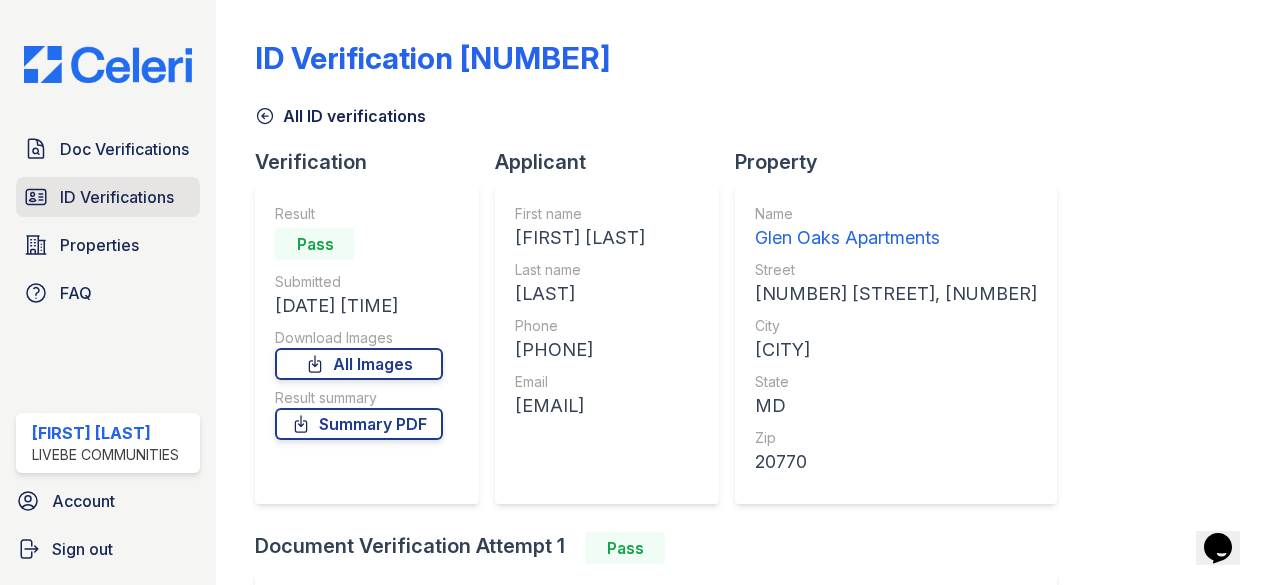 click on "ID Verifications" at bounding box center [117, 197] 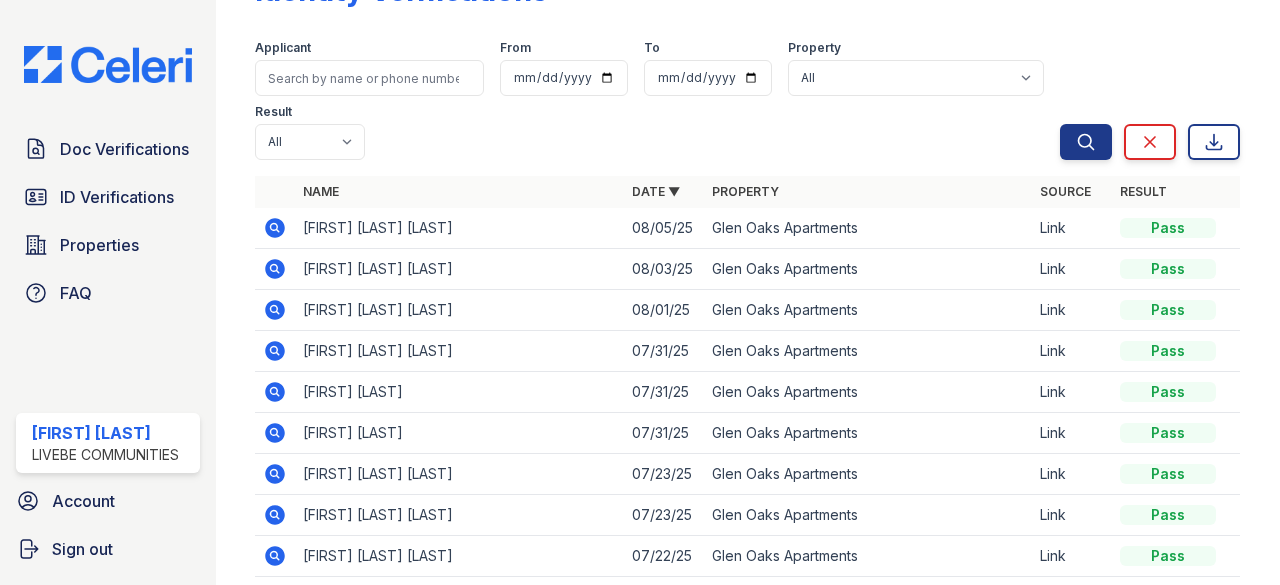 scroll, scrollTop: 100, scrollLeft: 0, axis: vertical 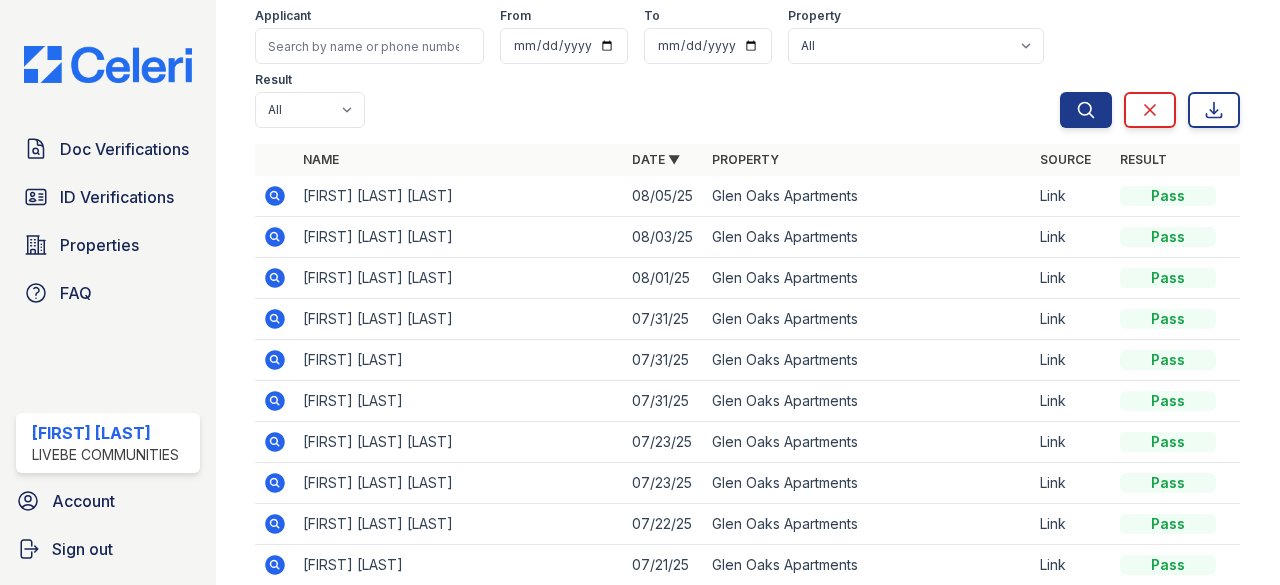 click 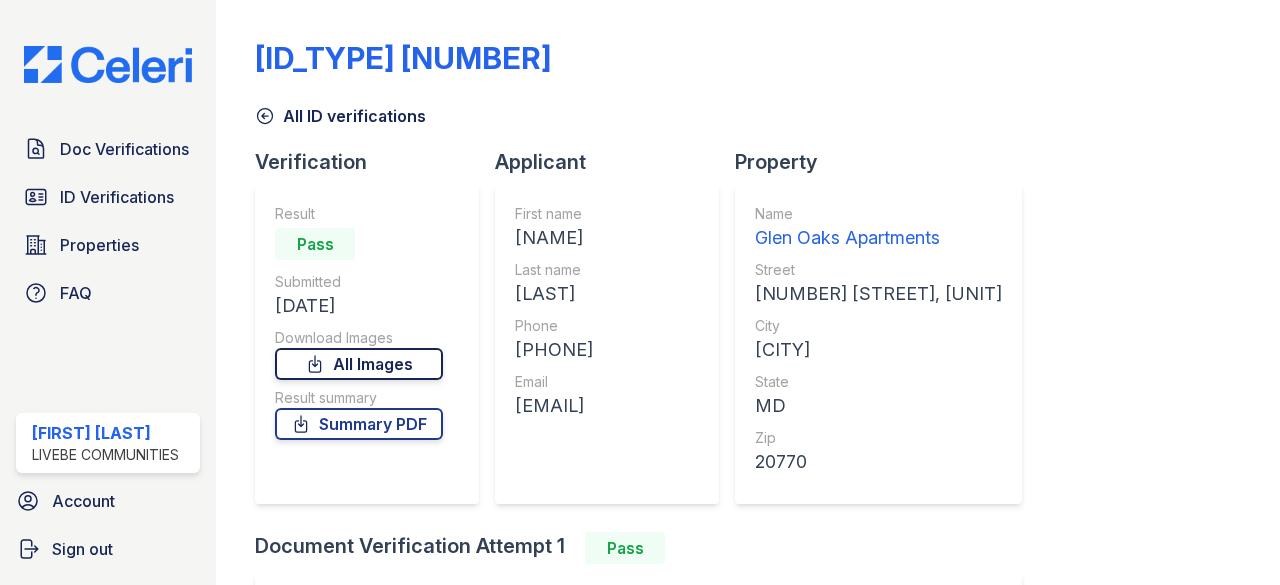 scroll, scrollTop: 0, scrollLeft: 0, axis: both 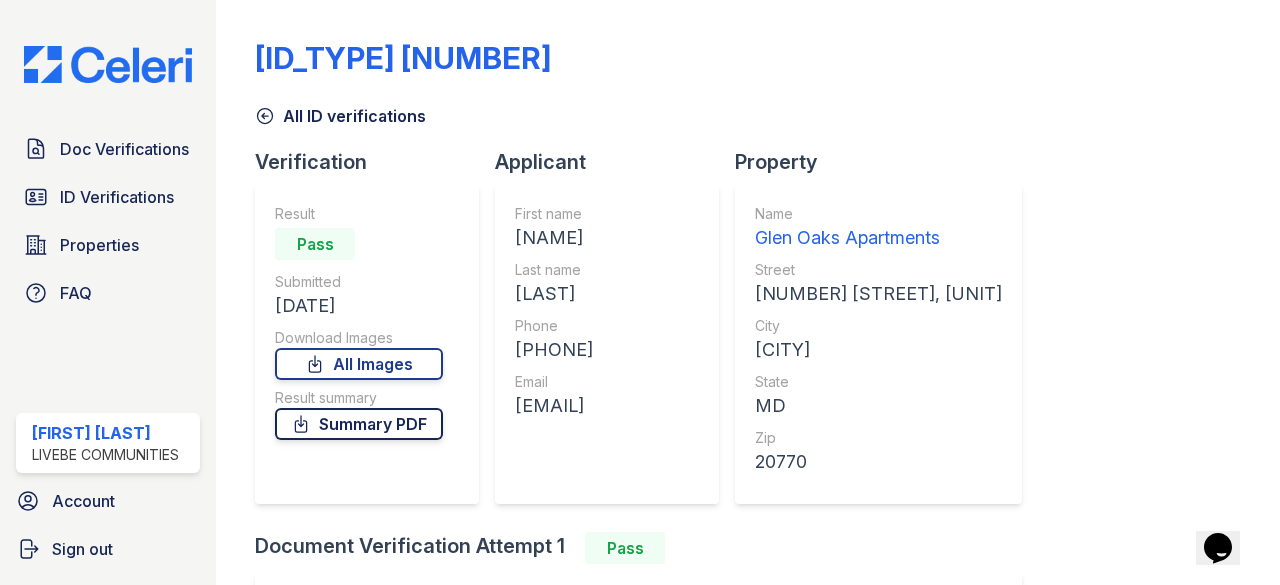 click on "Summary PDF" at bounding box center (359, 424) 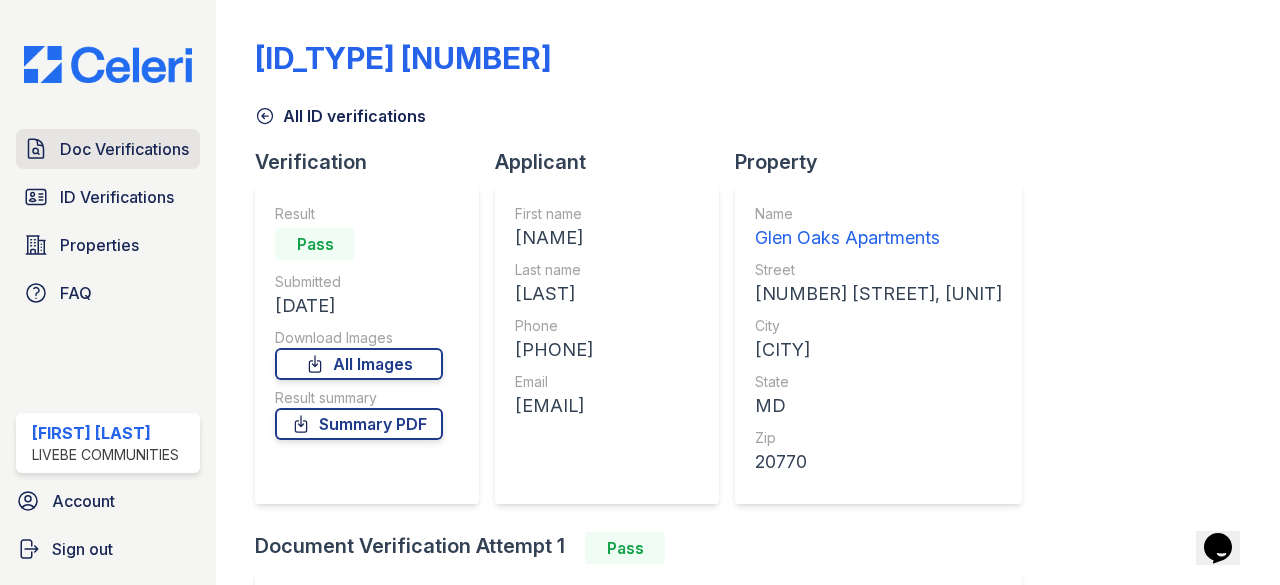 click on "Doc Verifications" at bounding box center (124, 149) 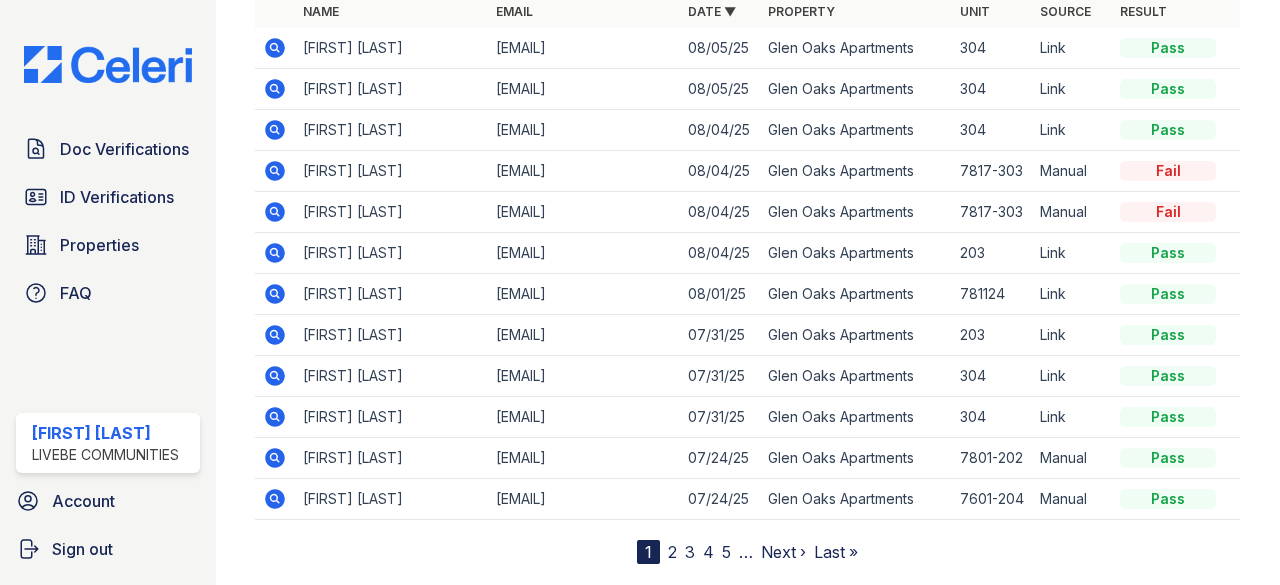 scroll, scrollTop: 298, scrollLeft: 0, axis: vertical 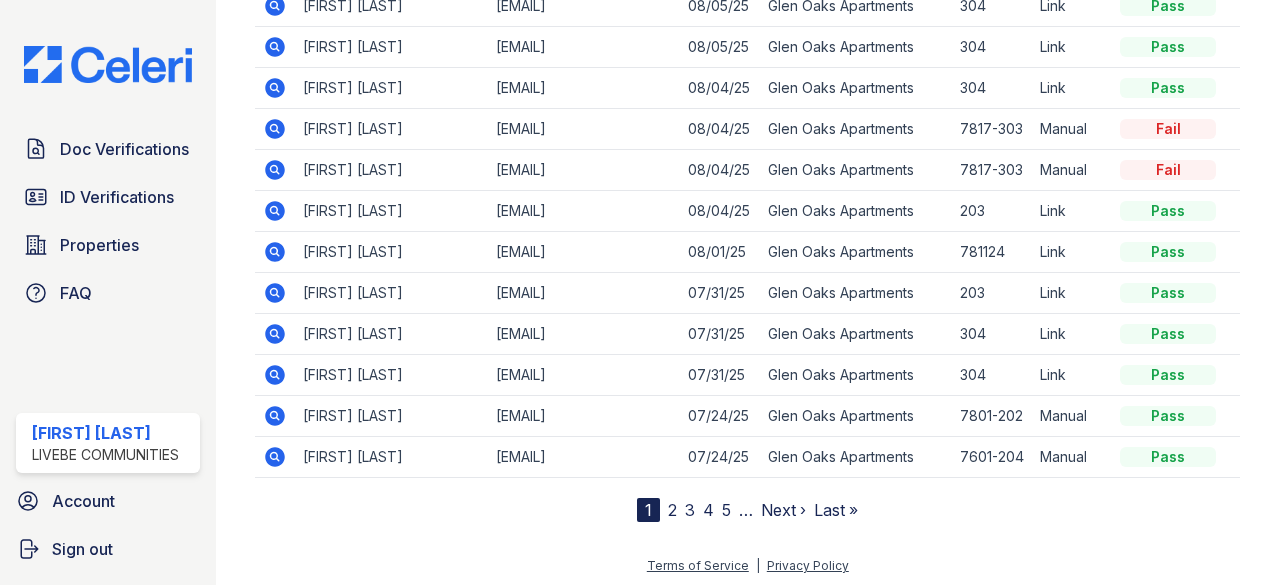 click 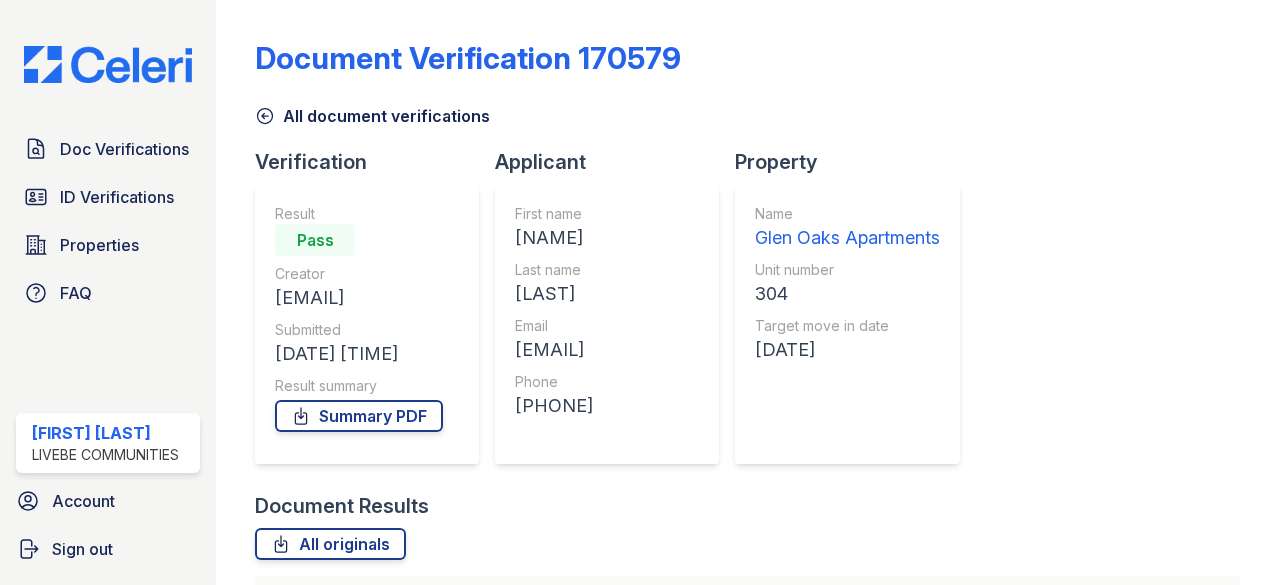 scroll, scrollTop: 0, scrollLeft: 0, axis: both 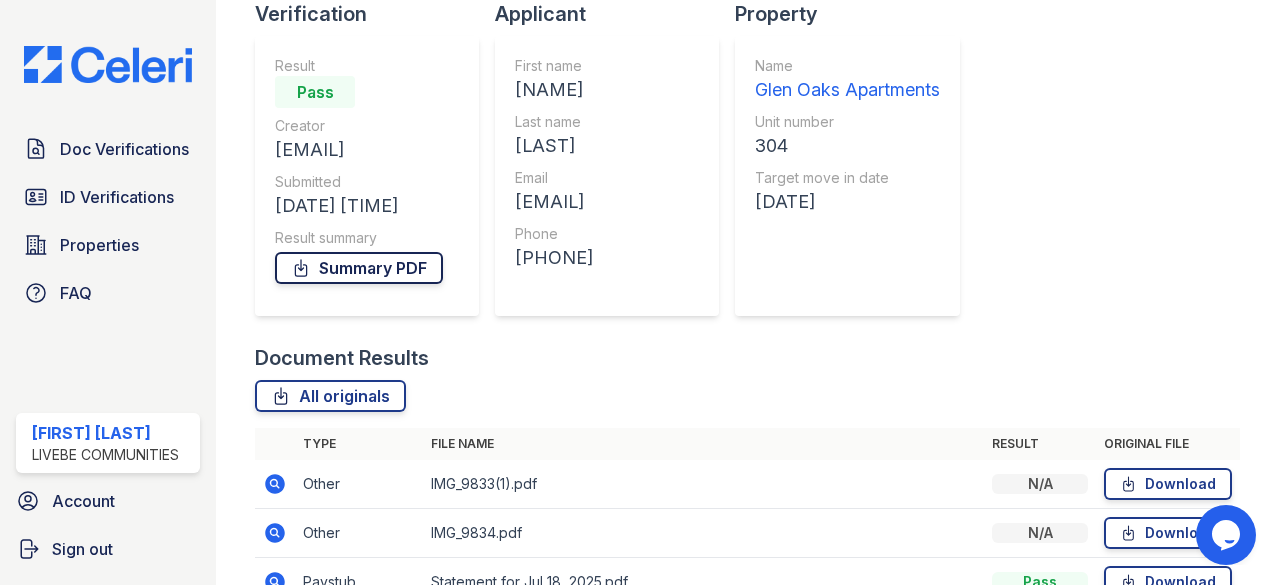 click on "Summary PDF" at bounding box center (359, 268) 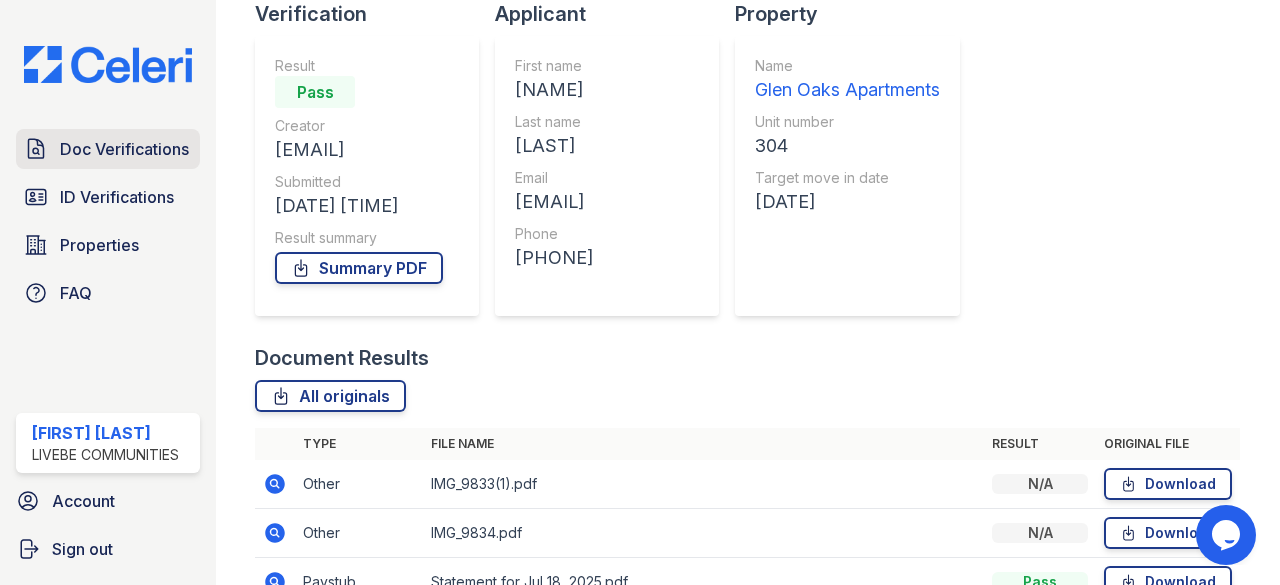 click on "Doc Verifications" at bounding box center [124, 149] 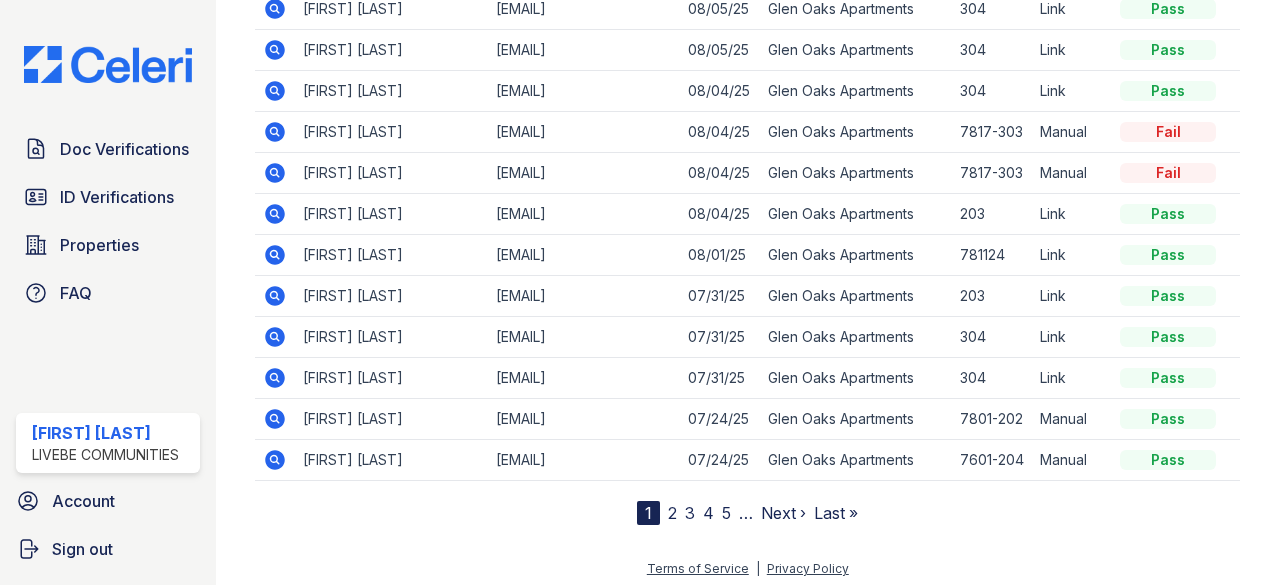 scroll, scrollTop: 298, scrollLeft: 0, axis: vertical 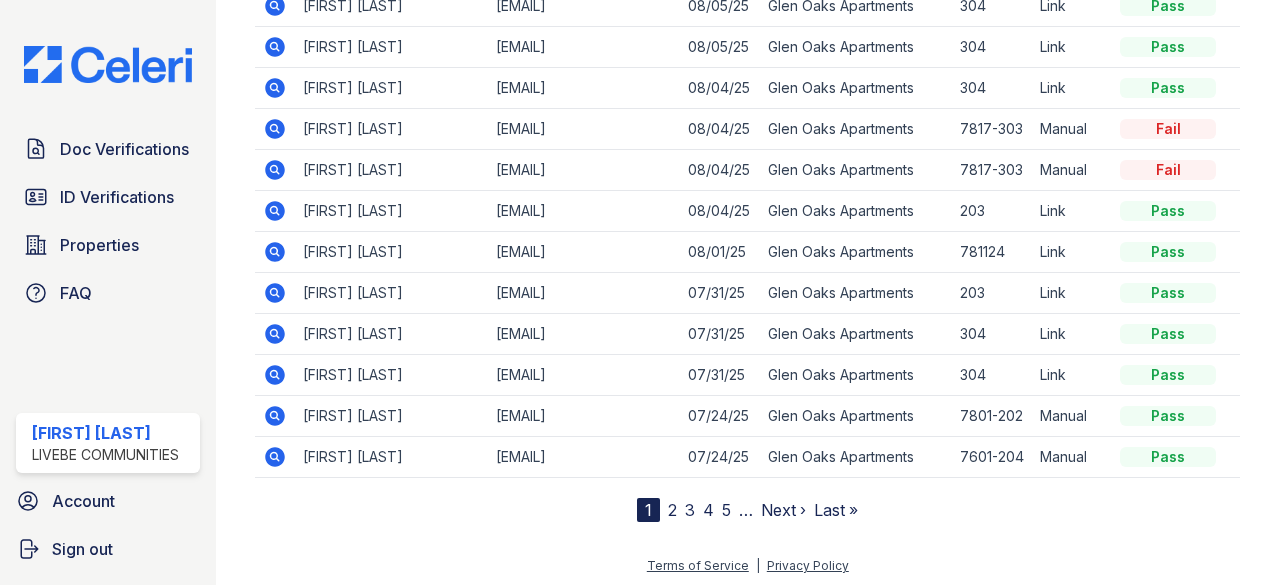 click 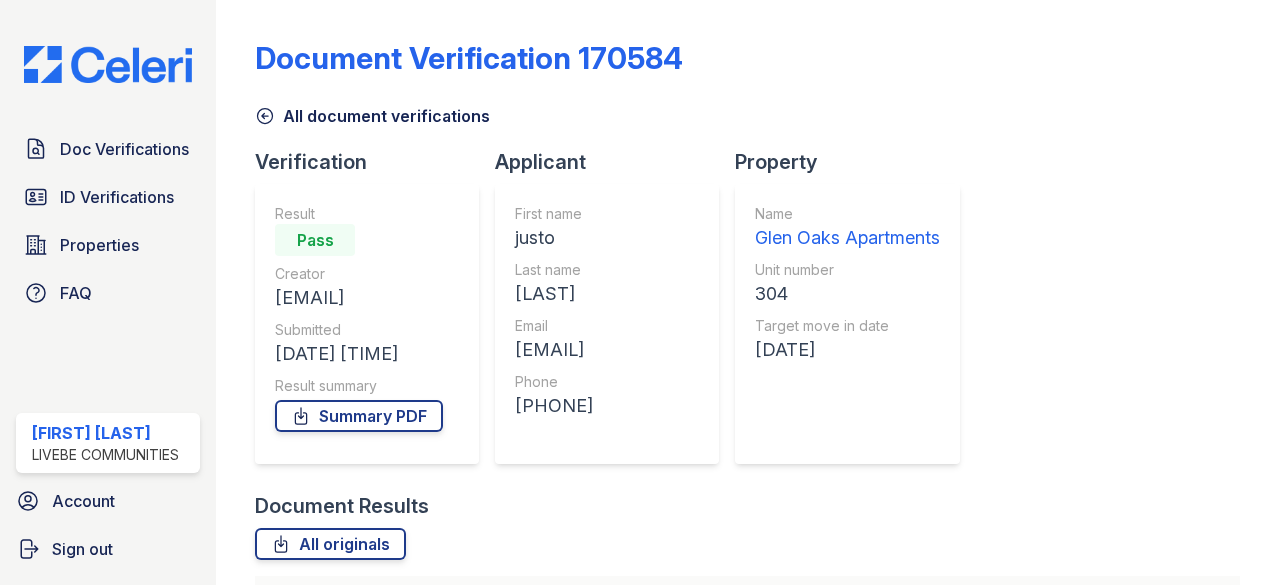 scroll, scrollTop: 0, scrollLeft: 0, axis: both 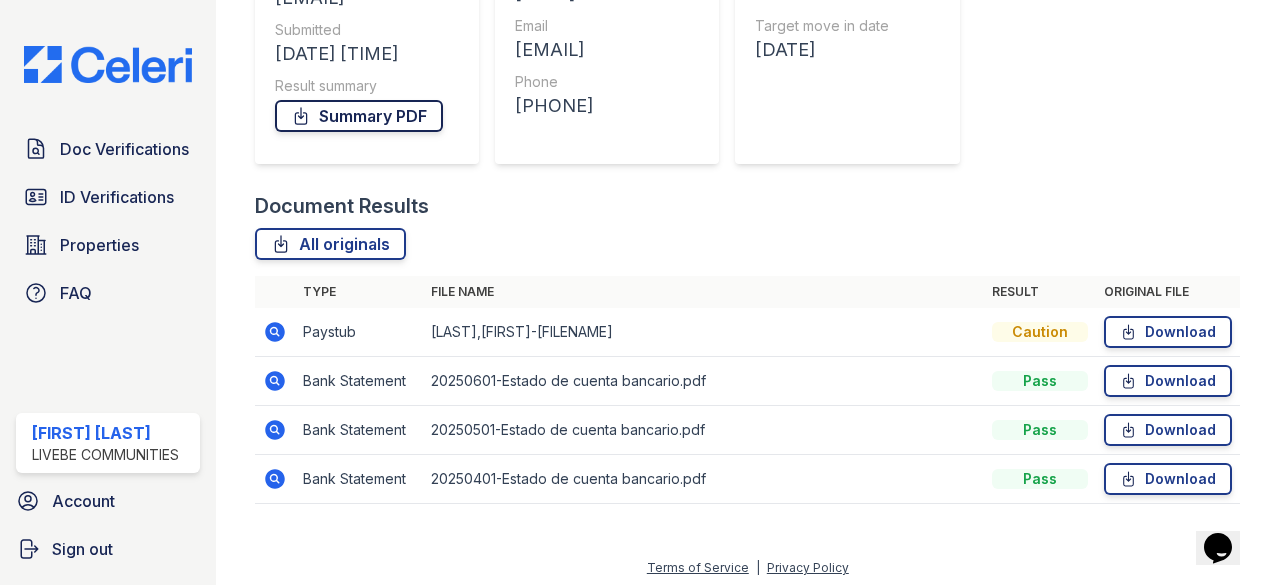 click on "Summary PDF" at bounding box center (359, 116) 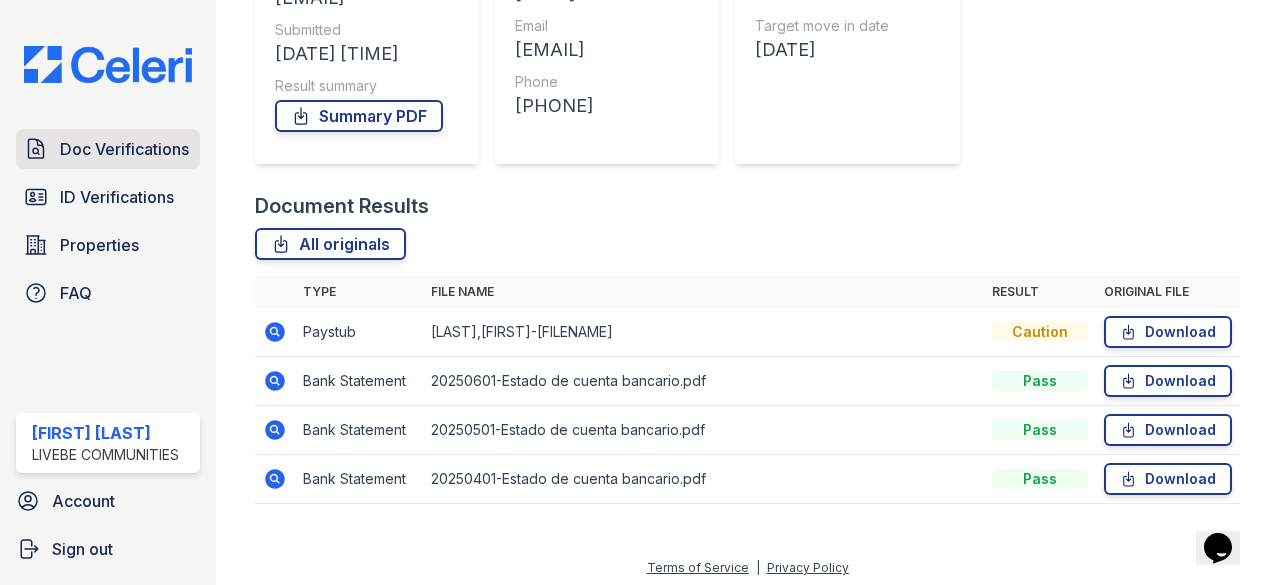click on "Doc Verifications" at bounding box center [124, 149] 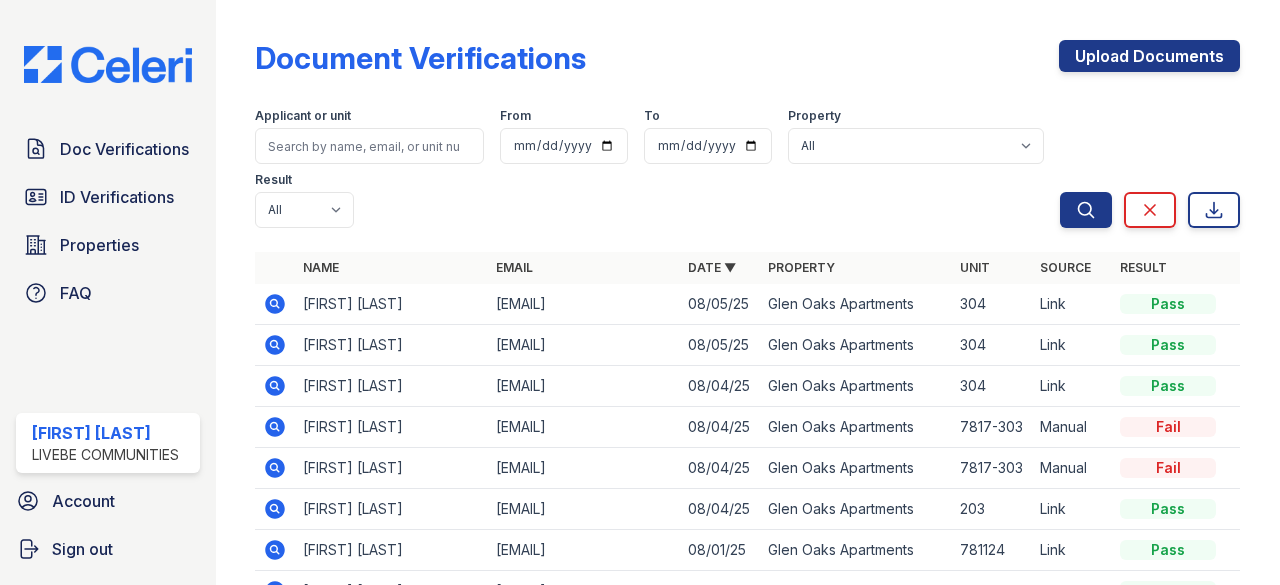 click 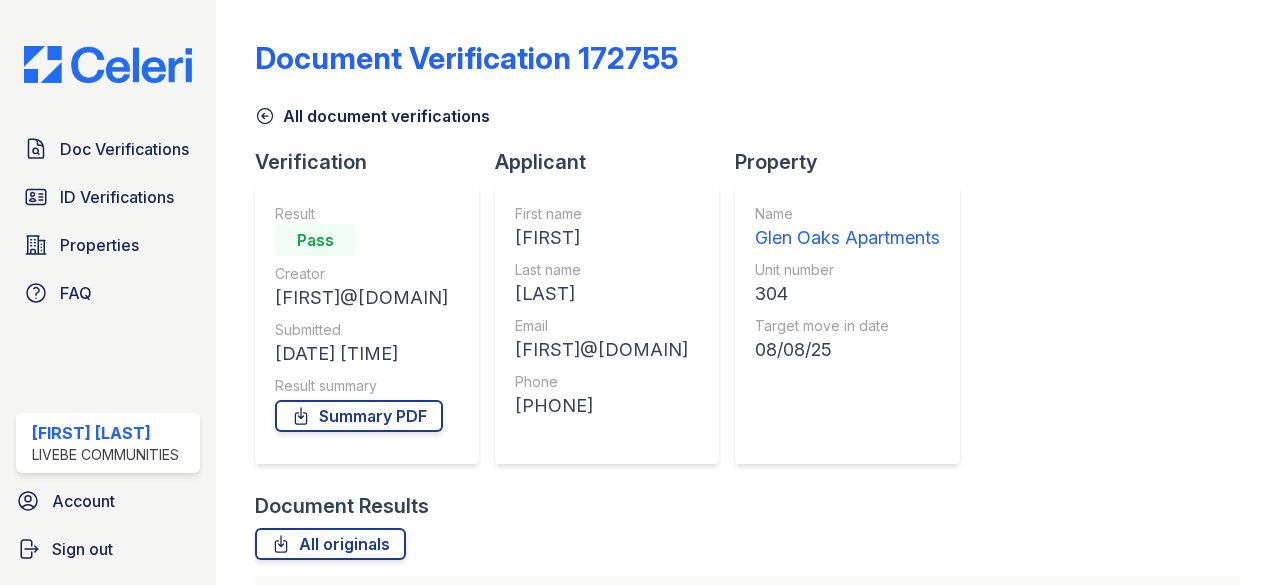 scroll, scrollTop: 0, scrollLeft: 0, axis: both 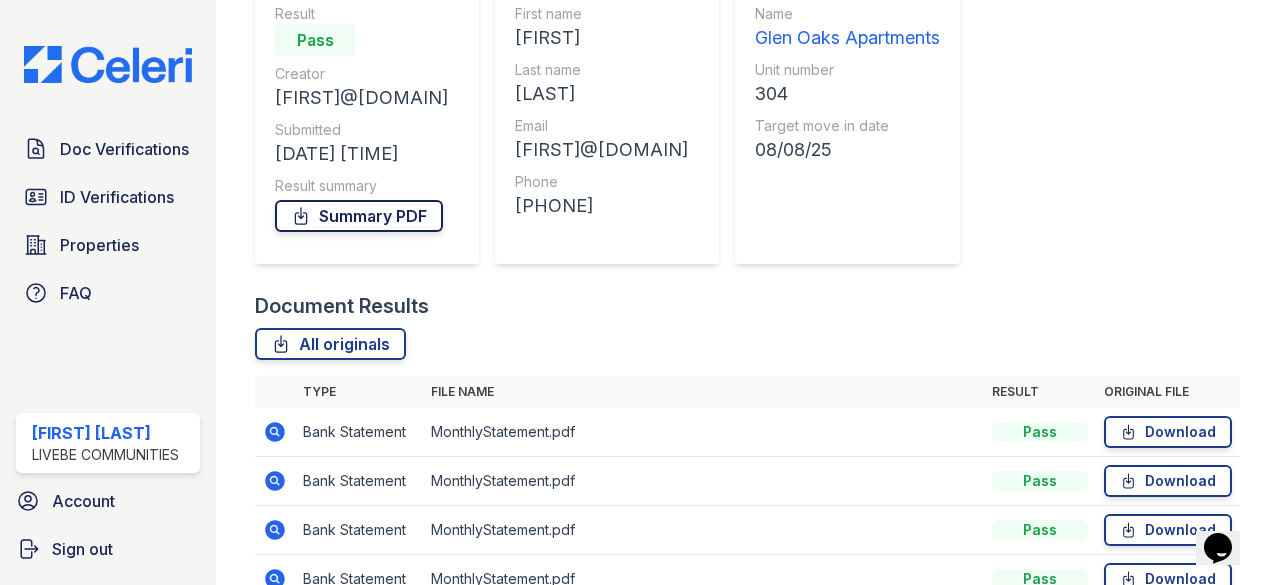 click on "Summary PDF" at bounding box center [359, 216] 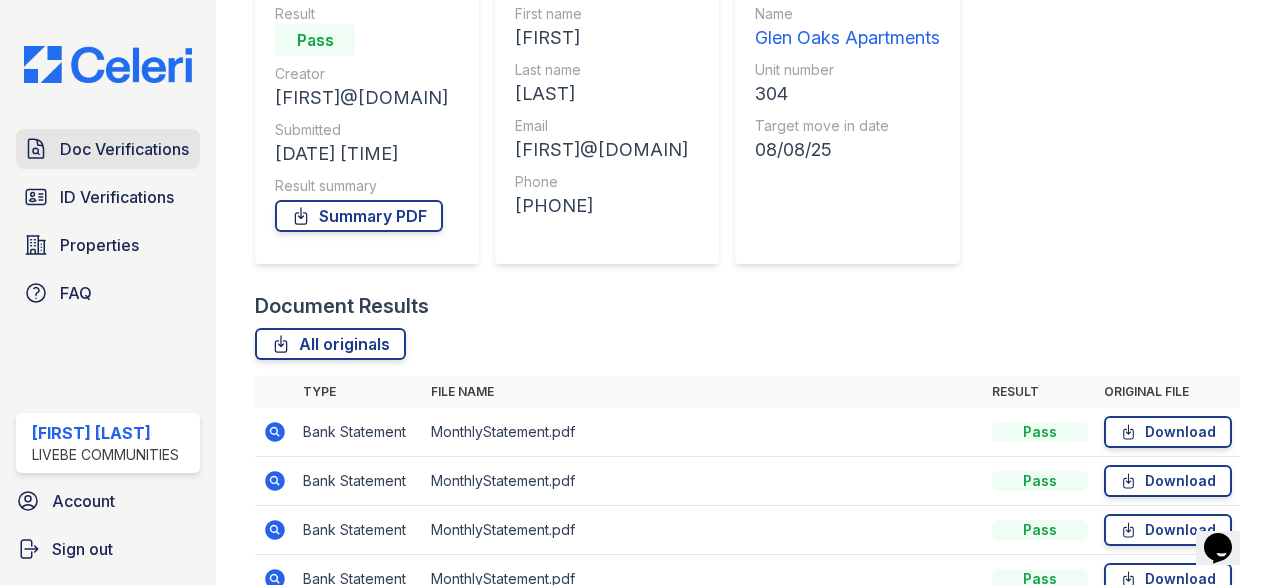 click on "Doc Verifications" at bounding box center (124, 149) 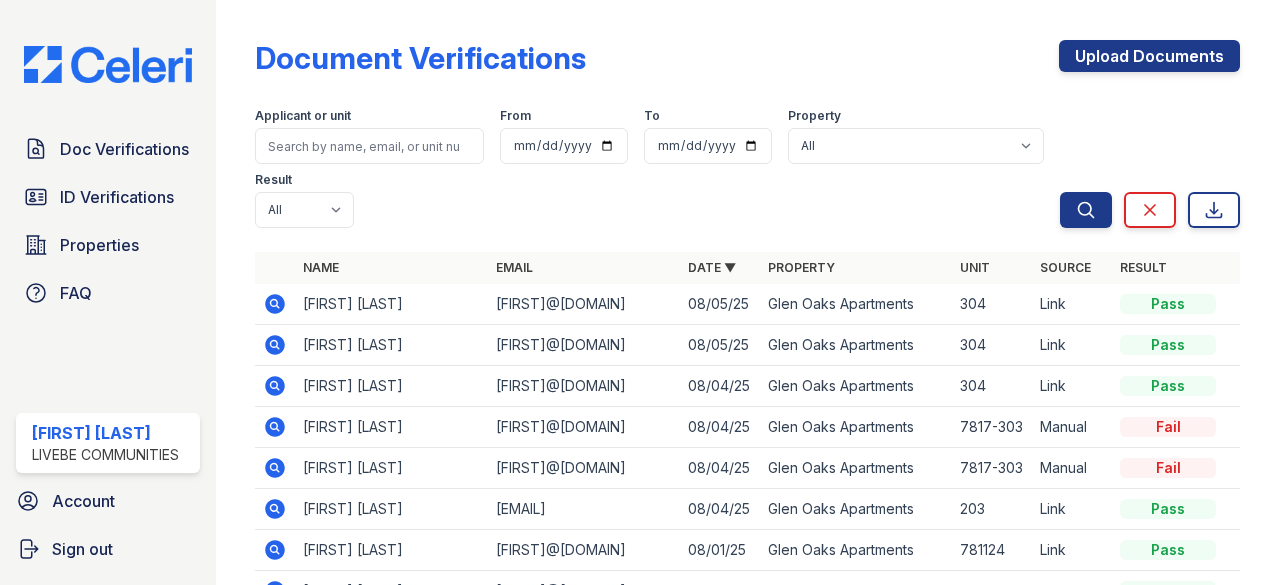 click 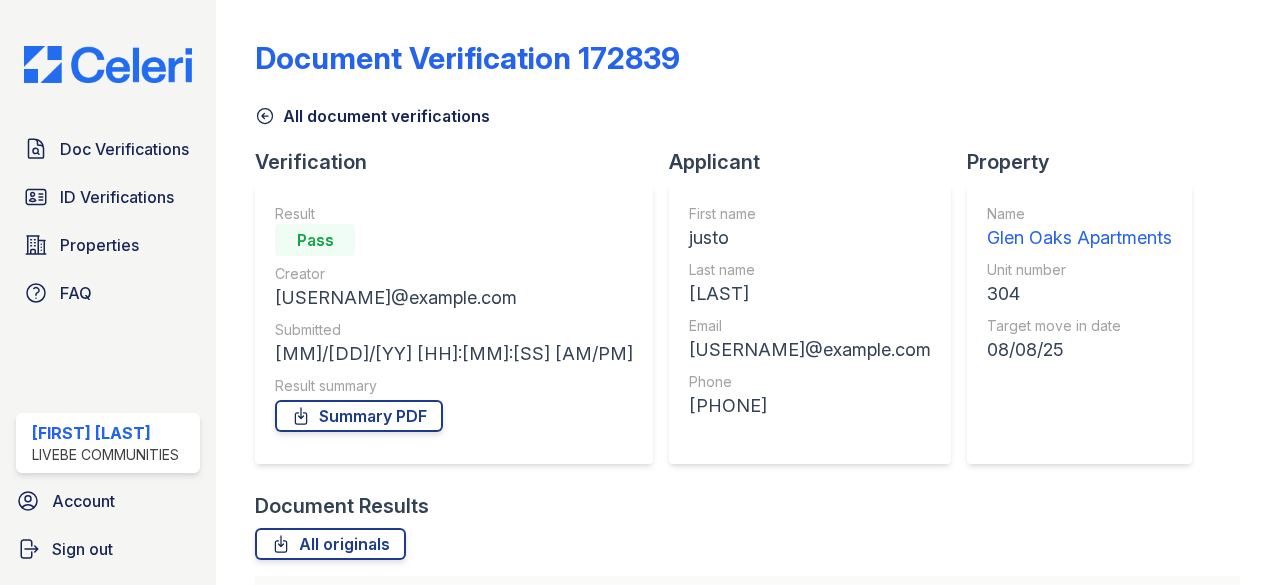 scroll, scrollTop: 0, scrollLeft: 0, axis: both 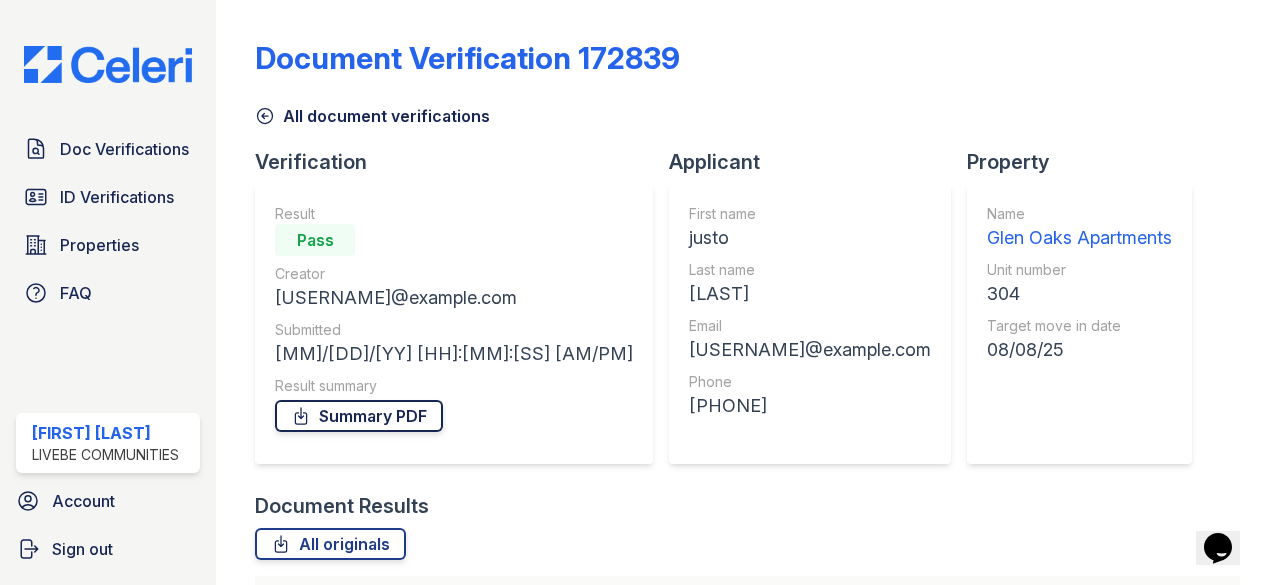 click on "Summary PDF" at bounding box center [359, 416] 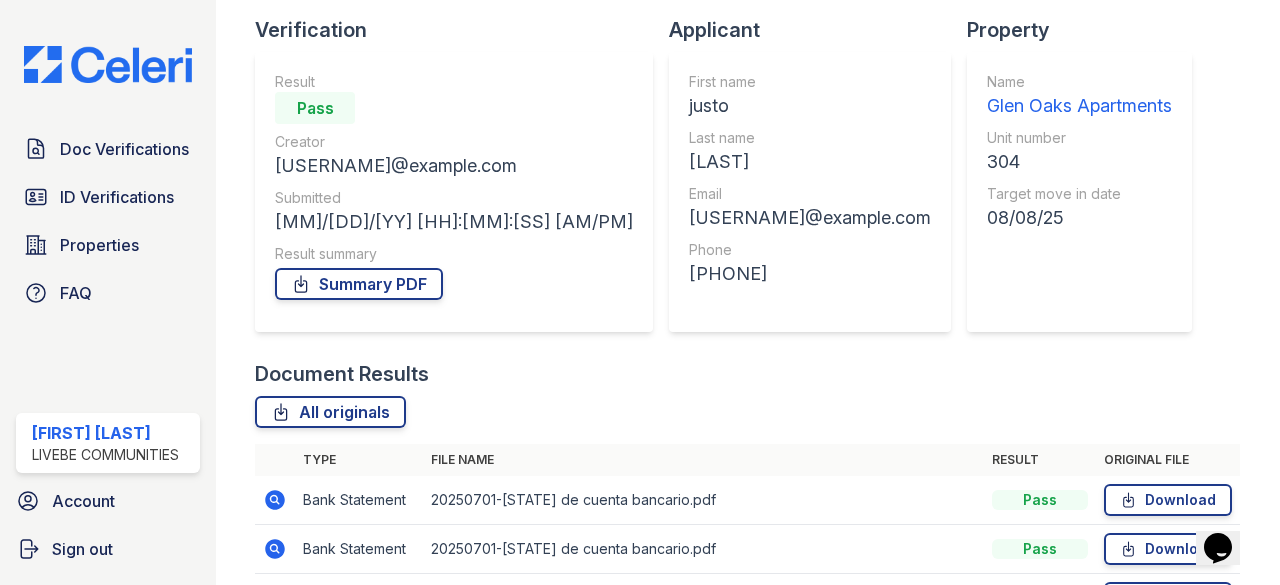 scroll, scrollTop: 0, scrollLeft: 0, axis: both 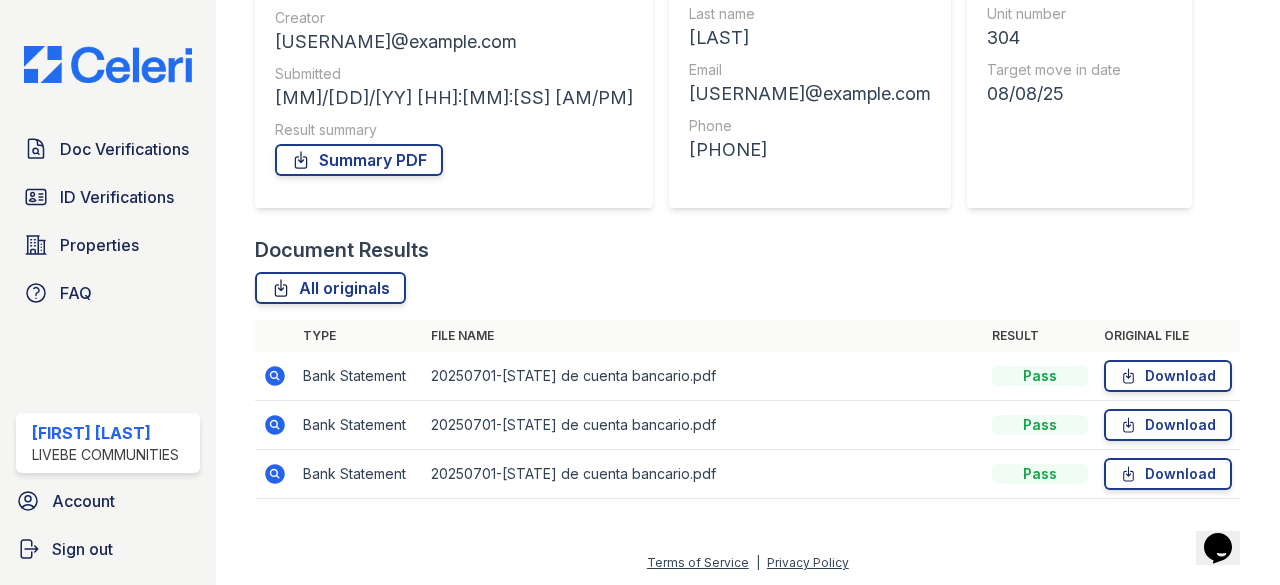click 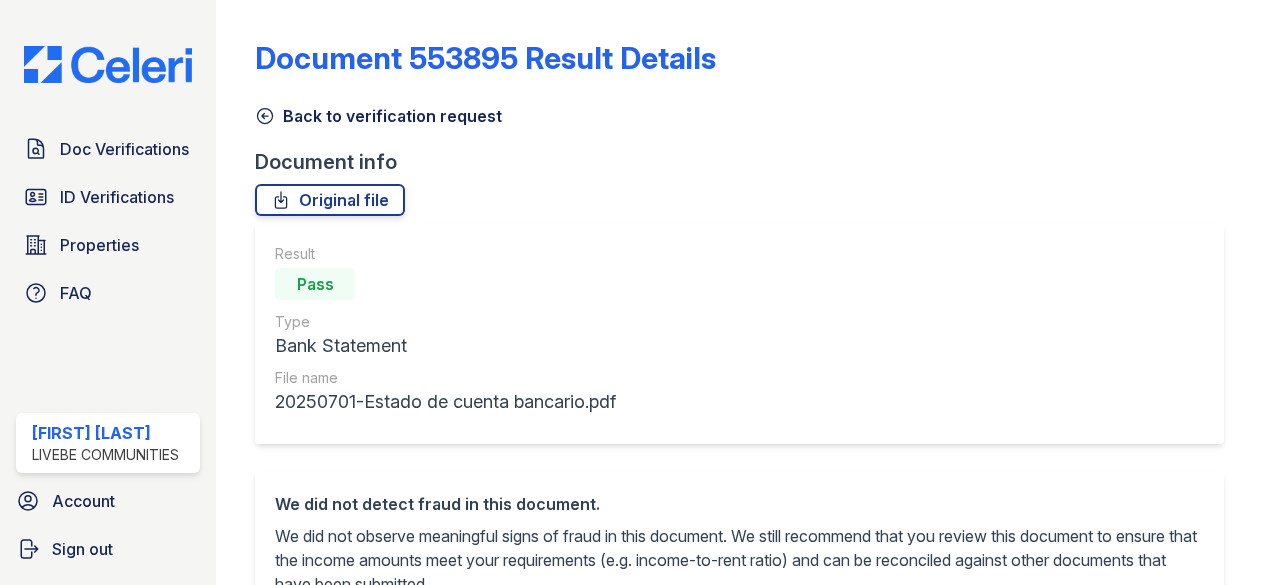 scroll, scrollTop: 0, scrollLeft: 0, axis: both 